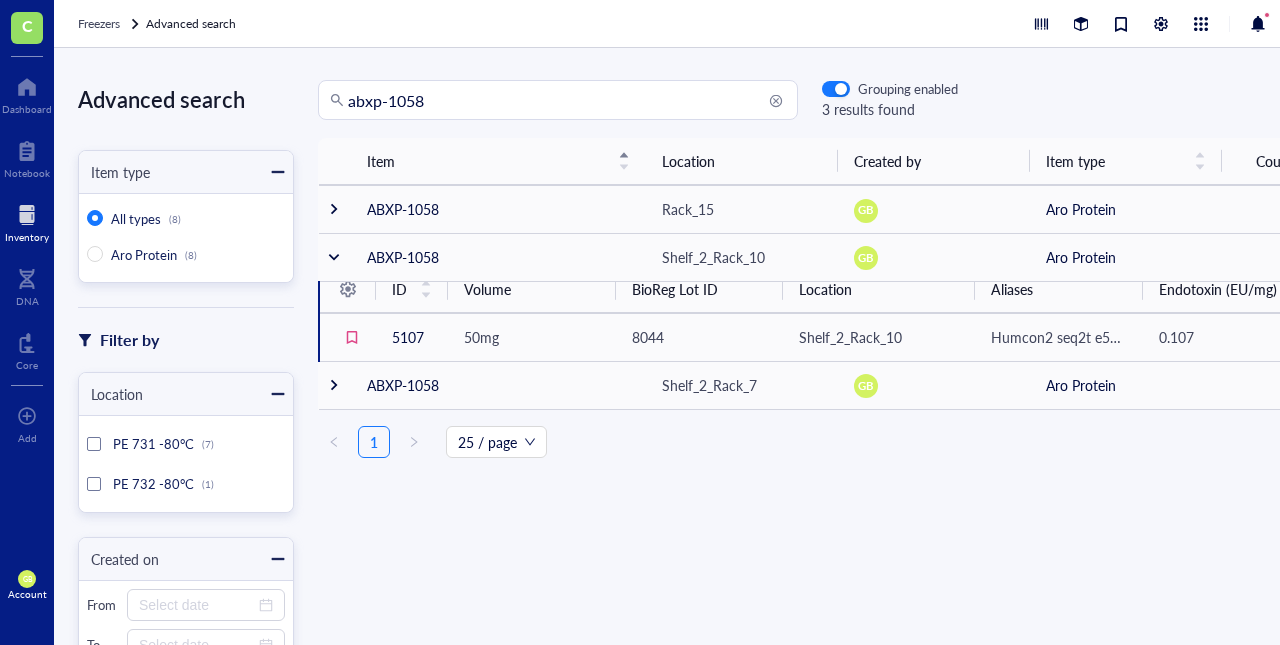 scroll, scrollTop: 0, scrollLeft: 0, axis: both 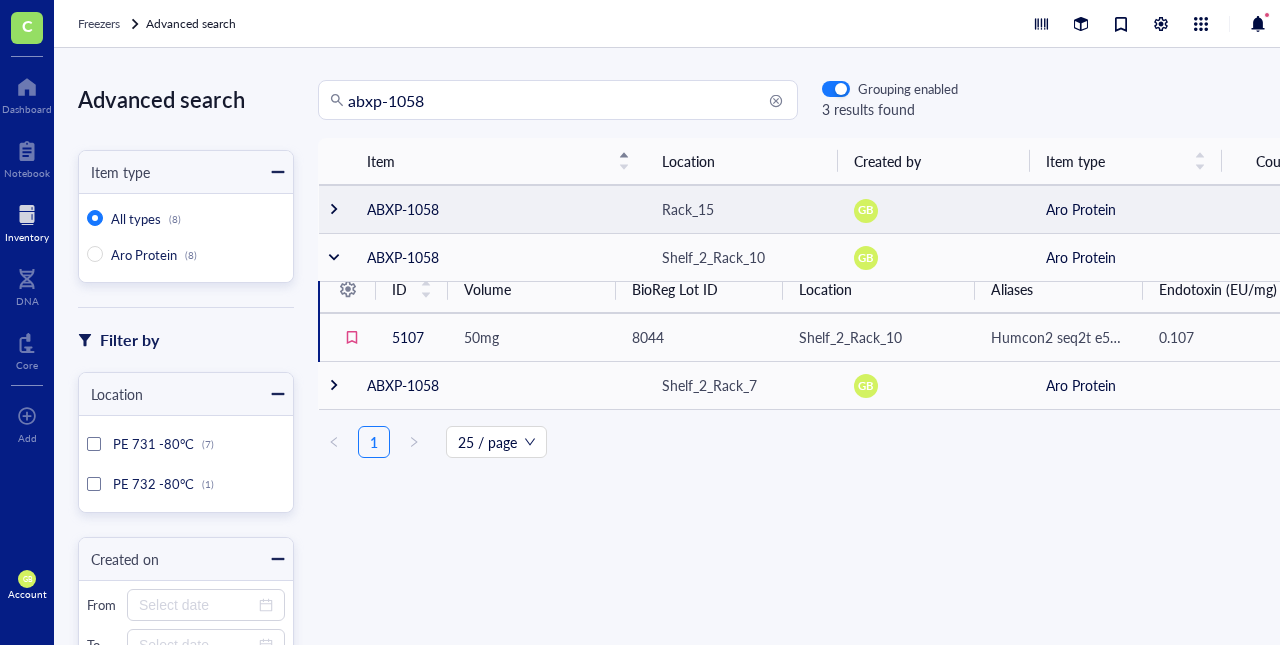 click at bounding box center (334, 209) 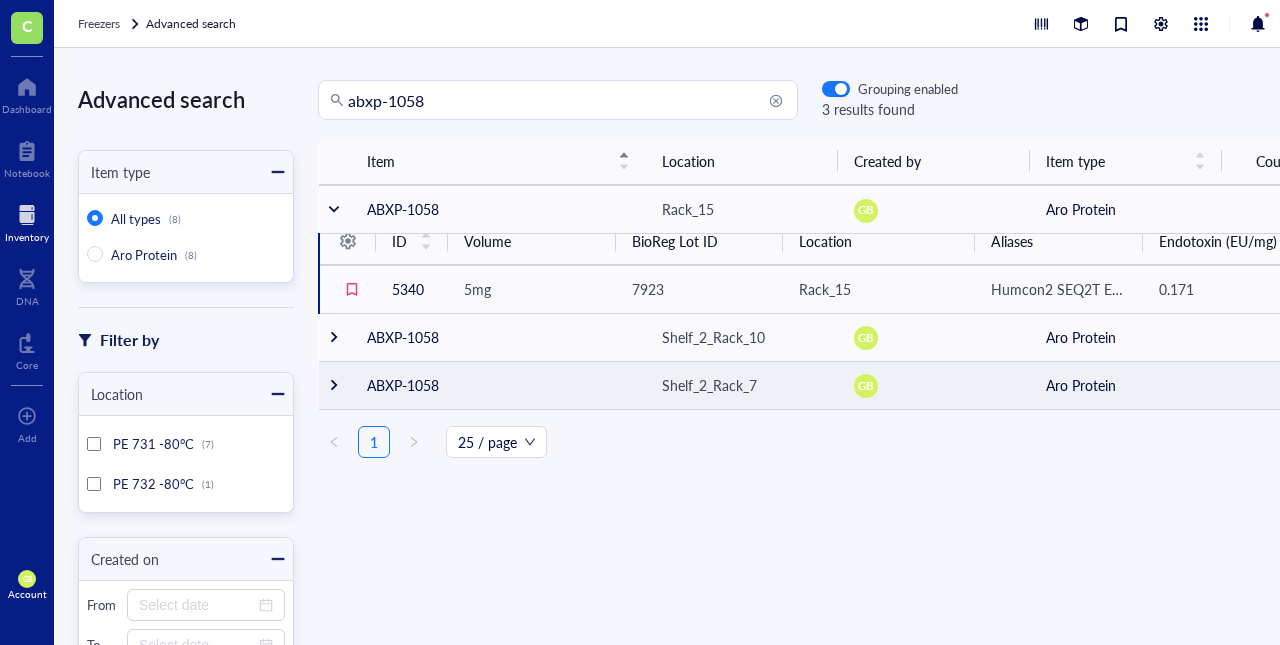 click at bounding box center [334, 385] 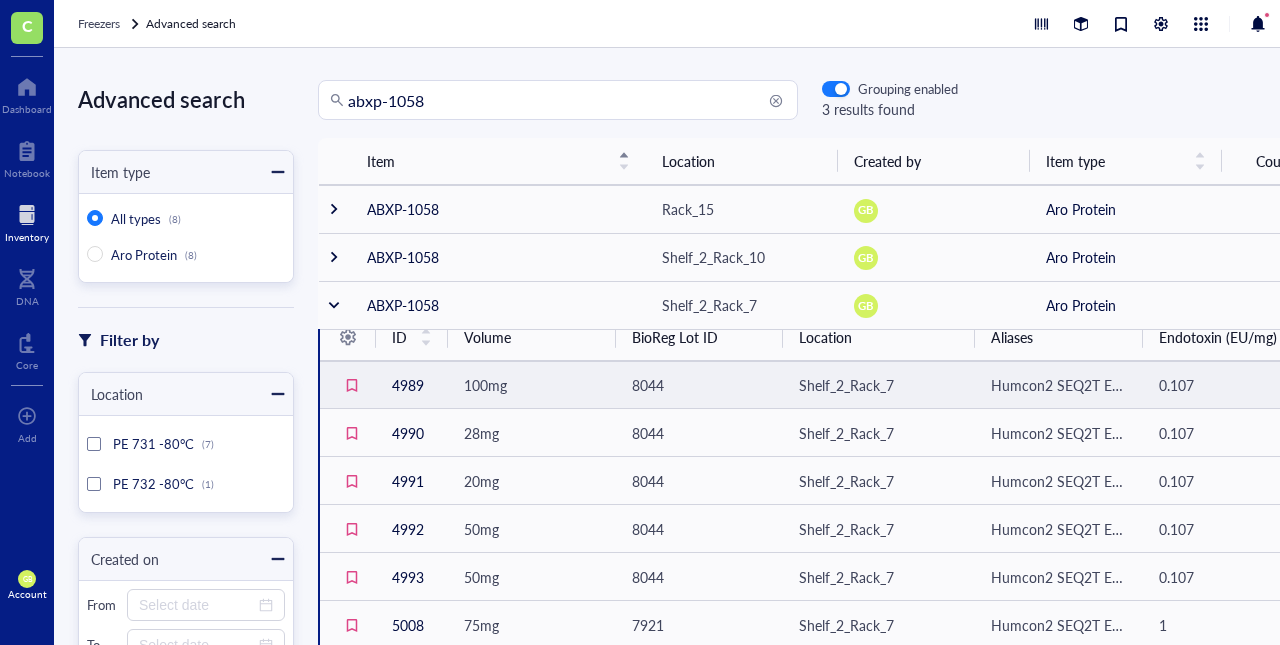 click on "100mg" at bounding box center [532, 385] 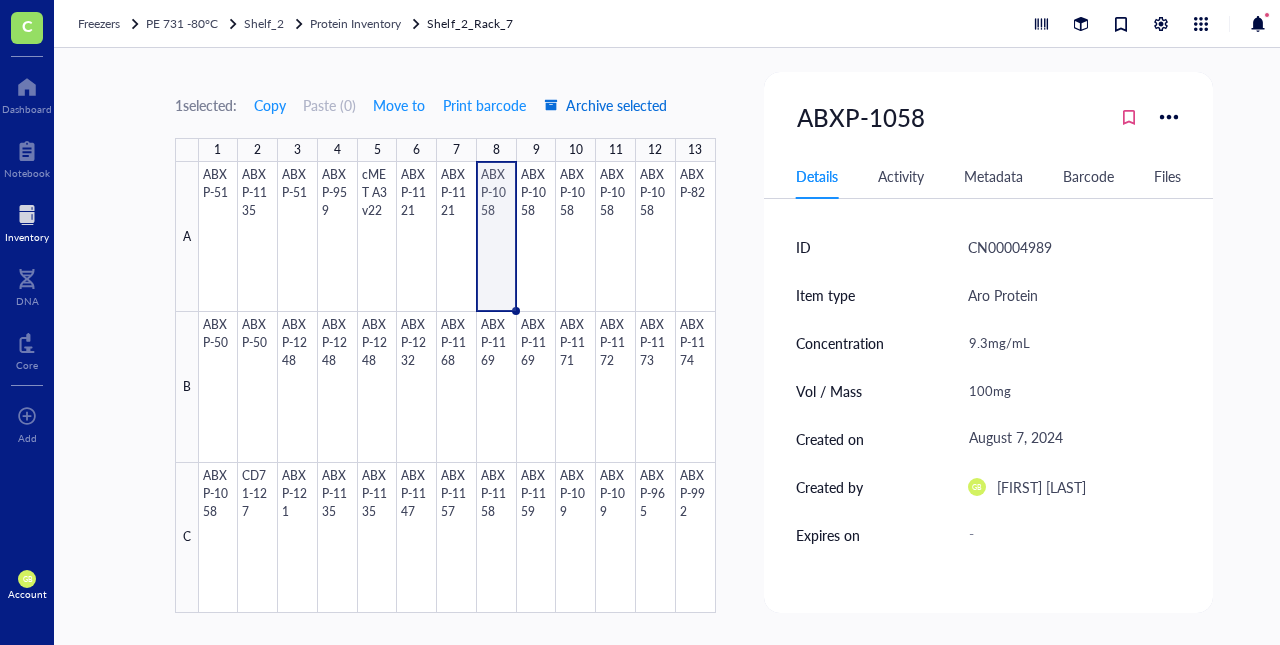 click on "Archive selected" at bounding box center [605, 105] 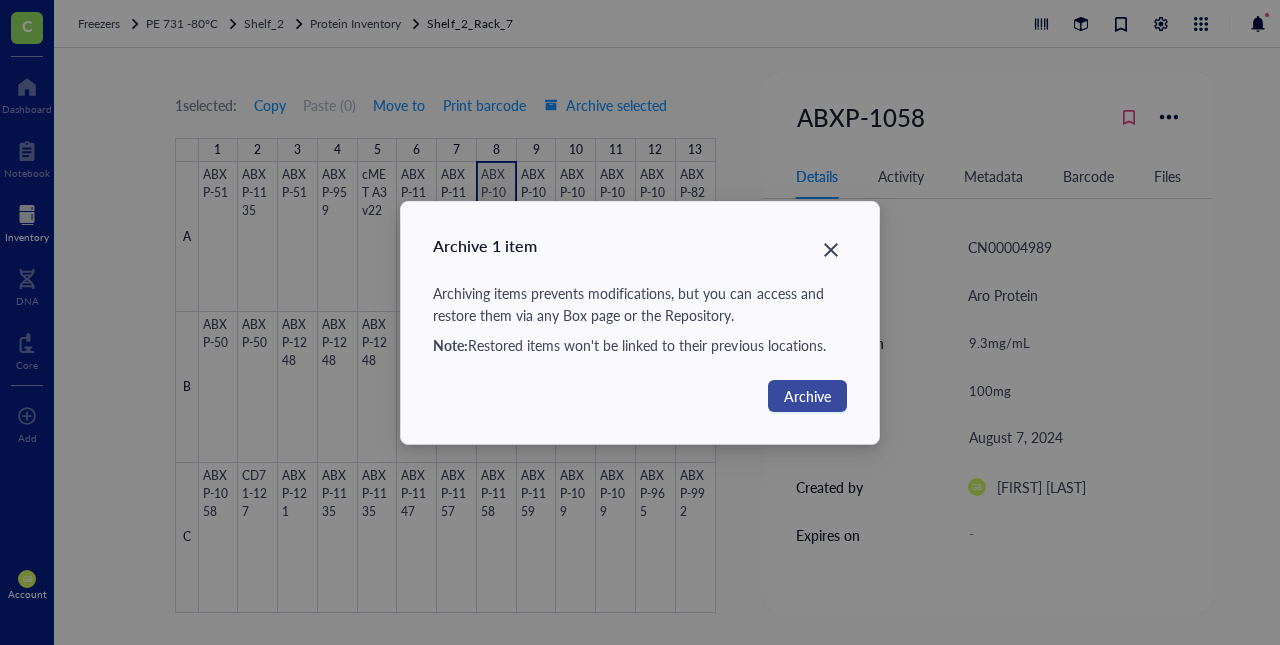 click on "Archive" at bounding box center [807, 396] 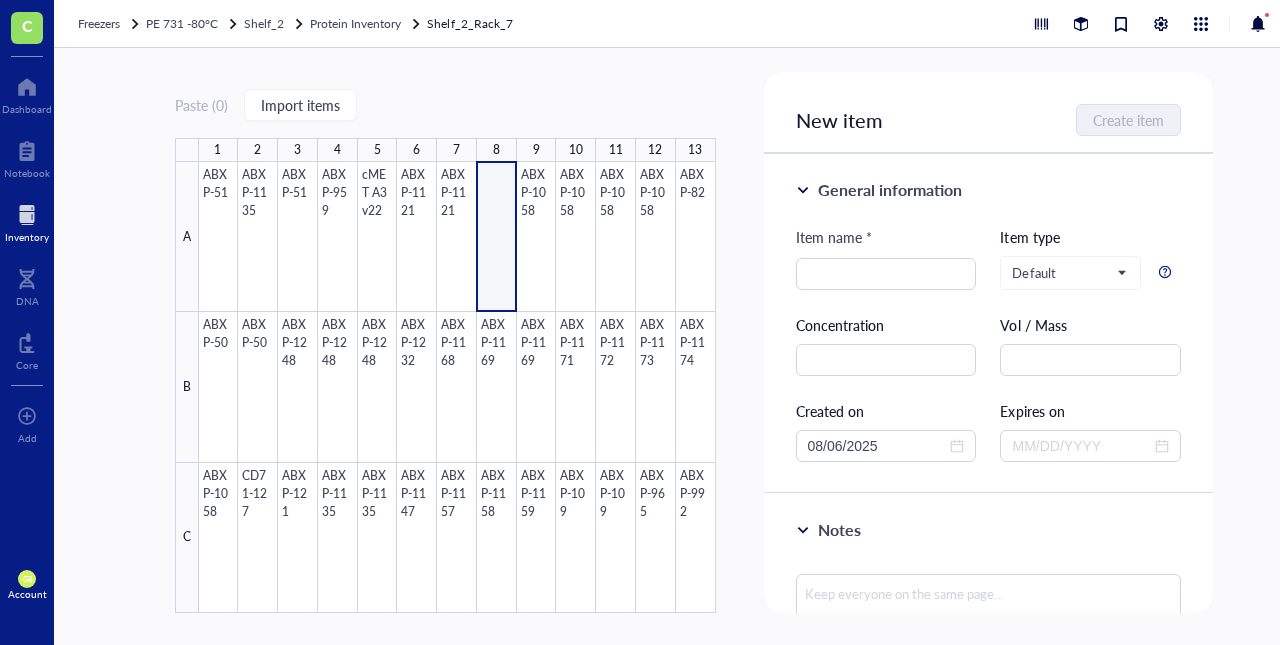 click at bounding box center (27, 215) 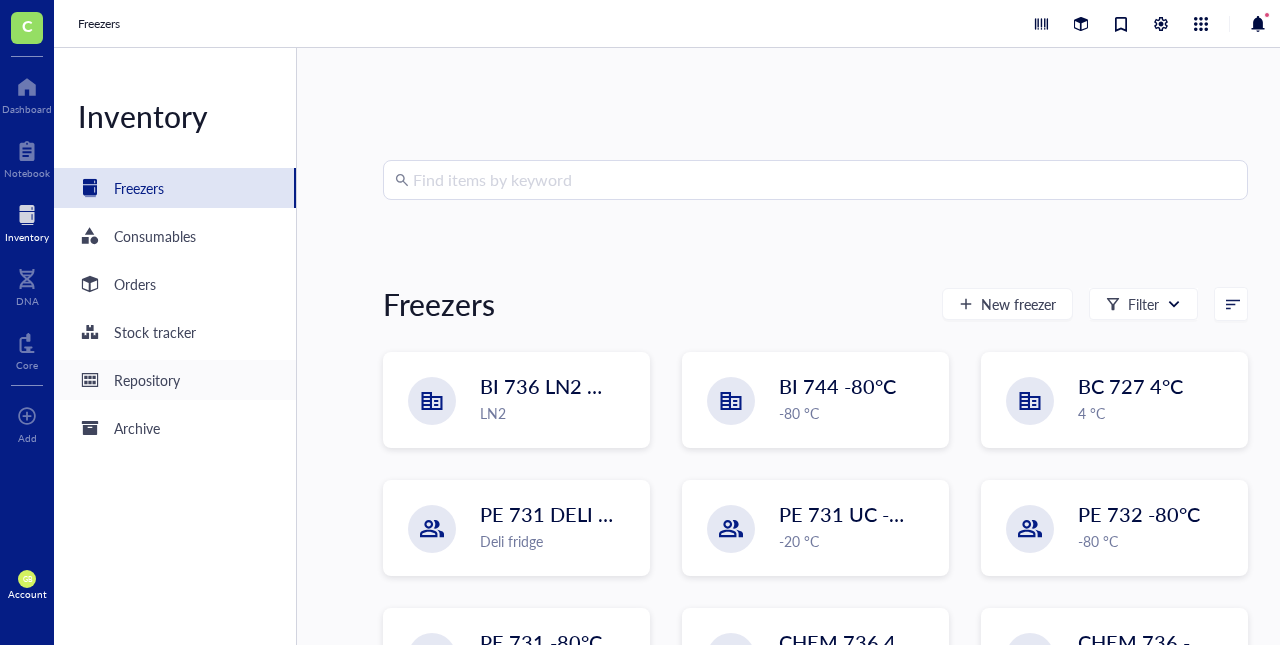 click on "Repository" at bounding box center (147, 380) 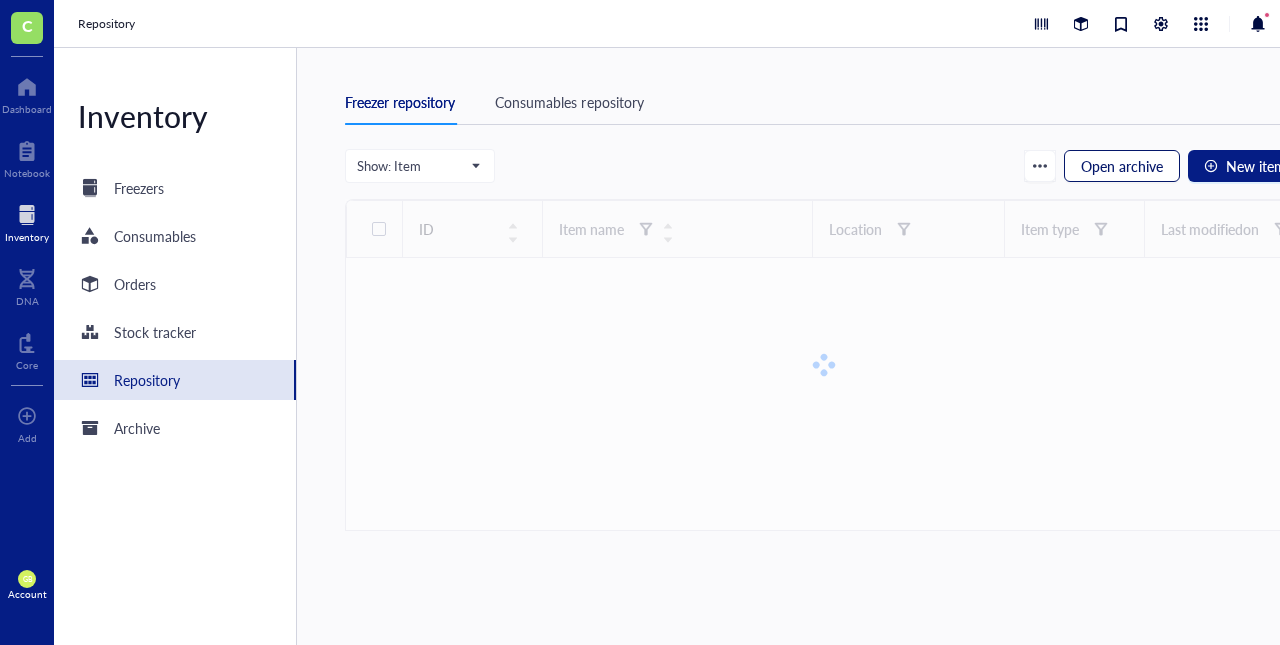 click on "Open archive" at bounding box center (1122, 166) 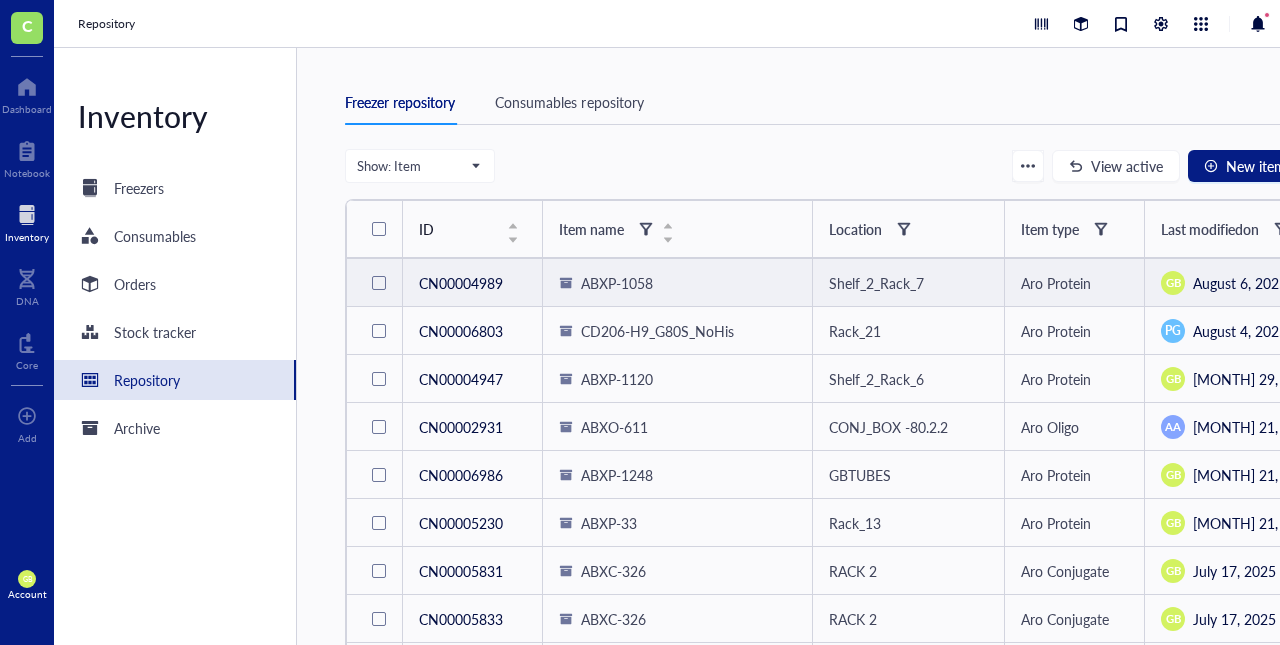 click at bounding box center (379, 283) 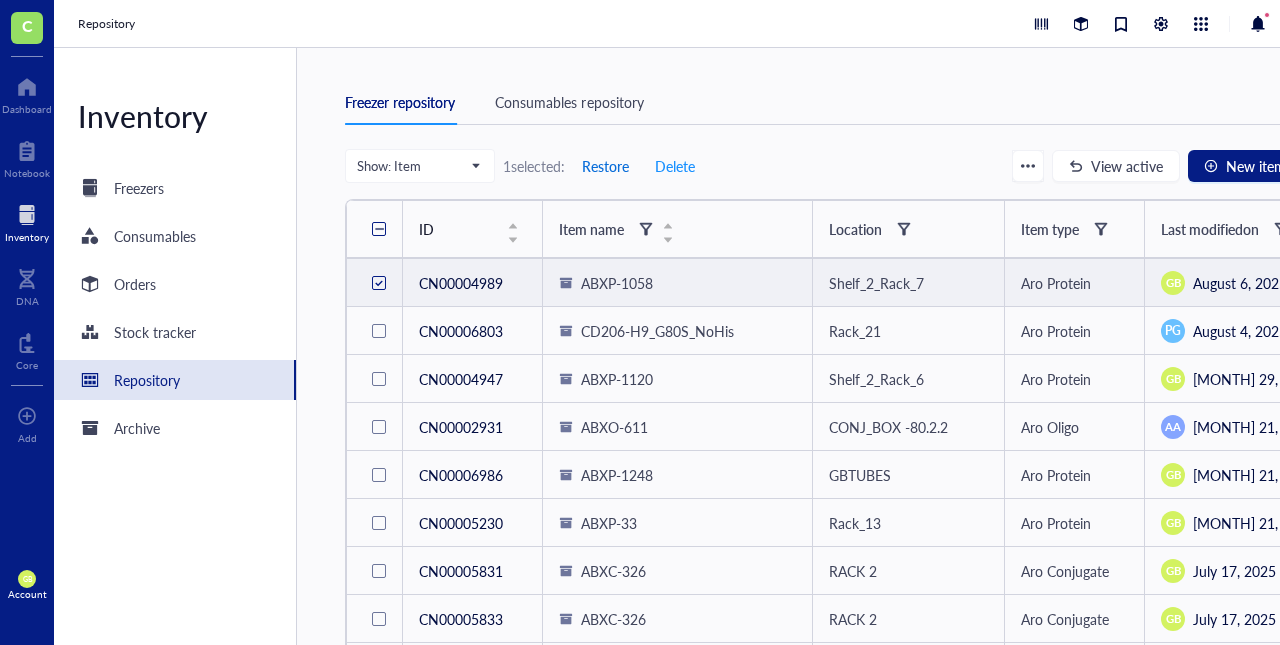 click on "Restore" at bounding box center (605, 166) 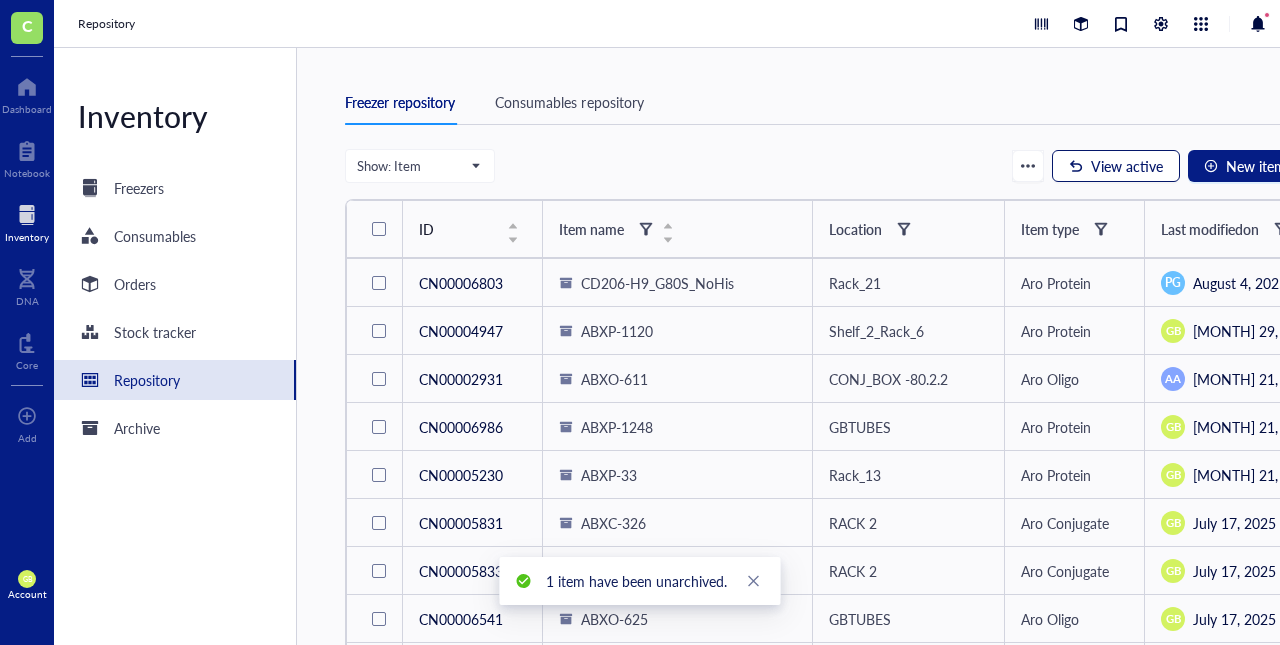 click on "View active" at bounding box center (1127, 166) 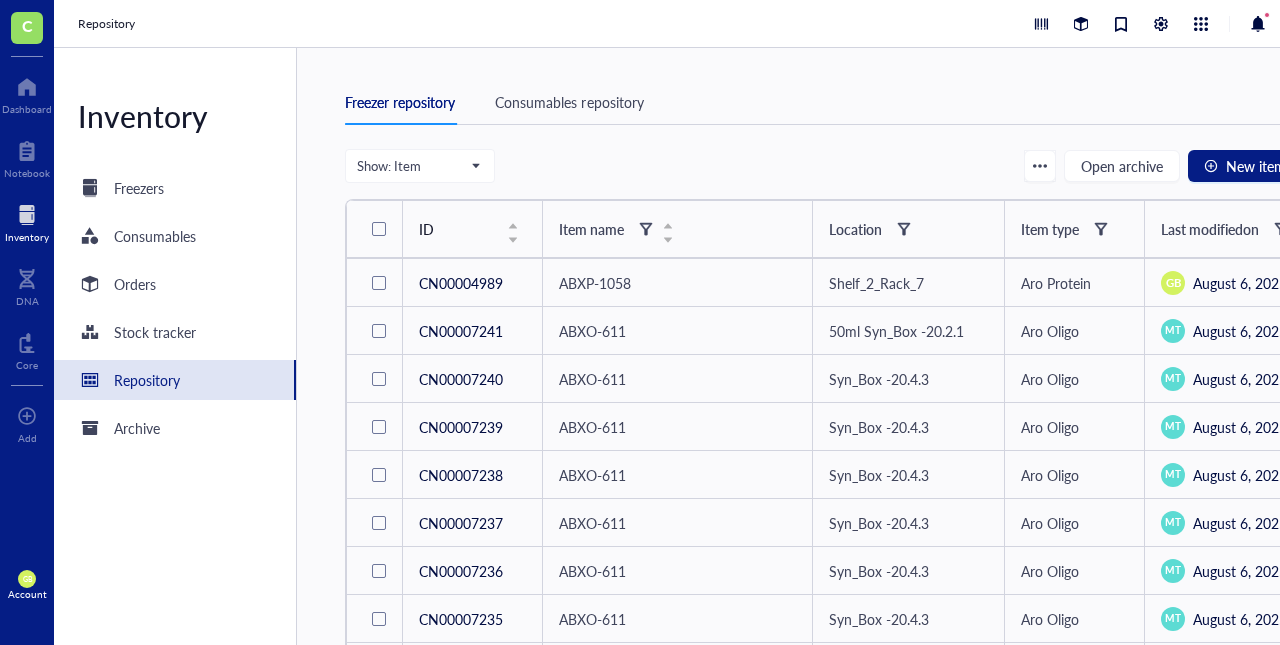 click at bounding box center (27, 215) 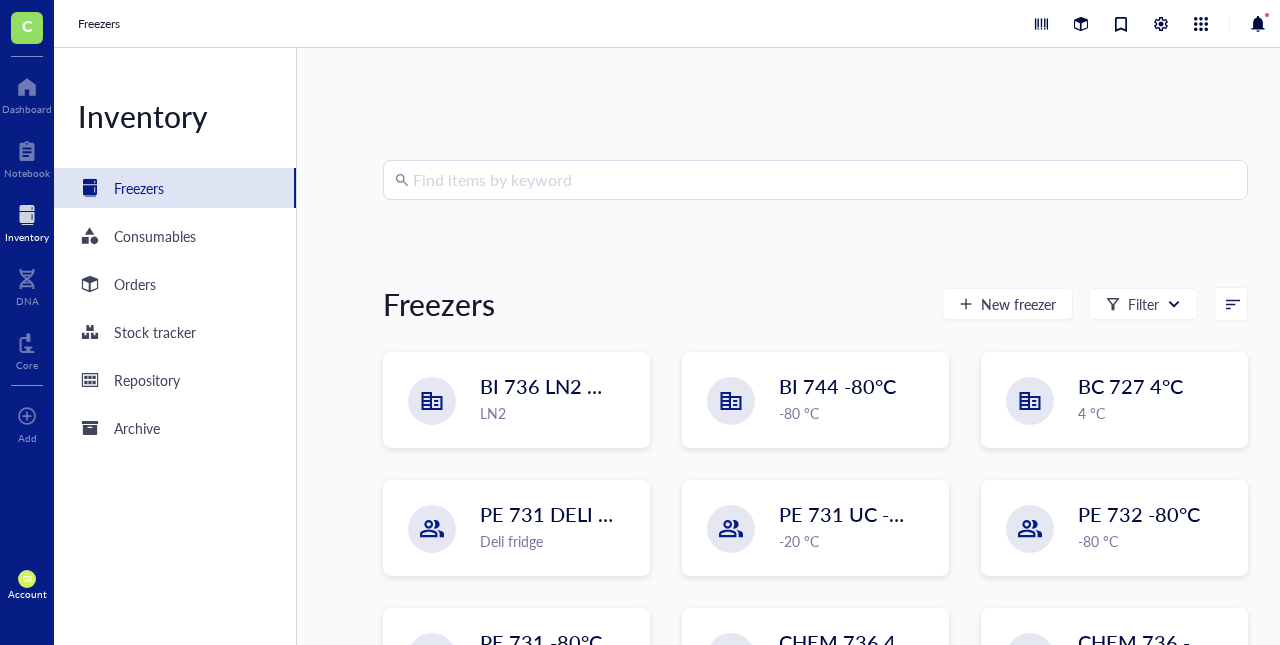 click at bounding box center [824, 180] 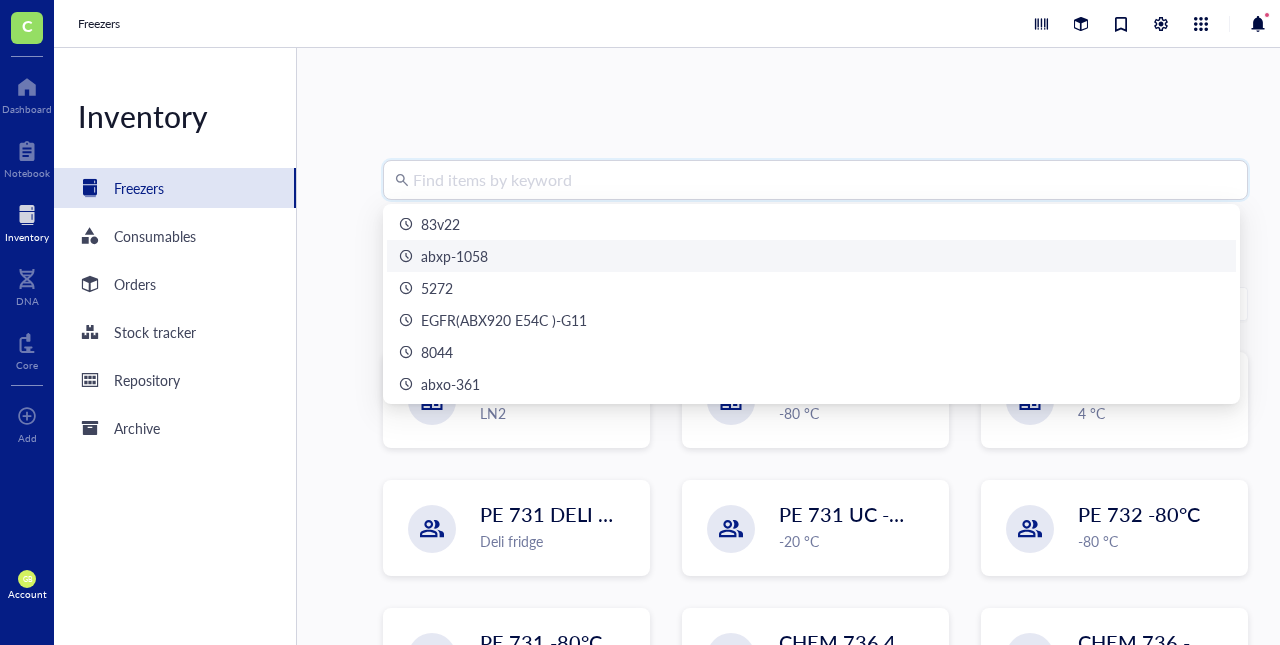 click on "abxp-1058" at bounding box center [454, 256] 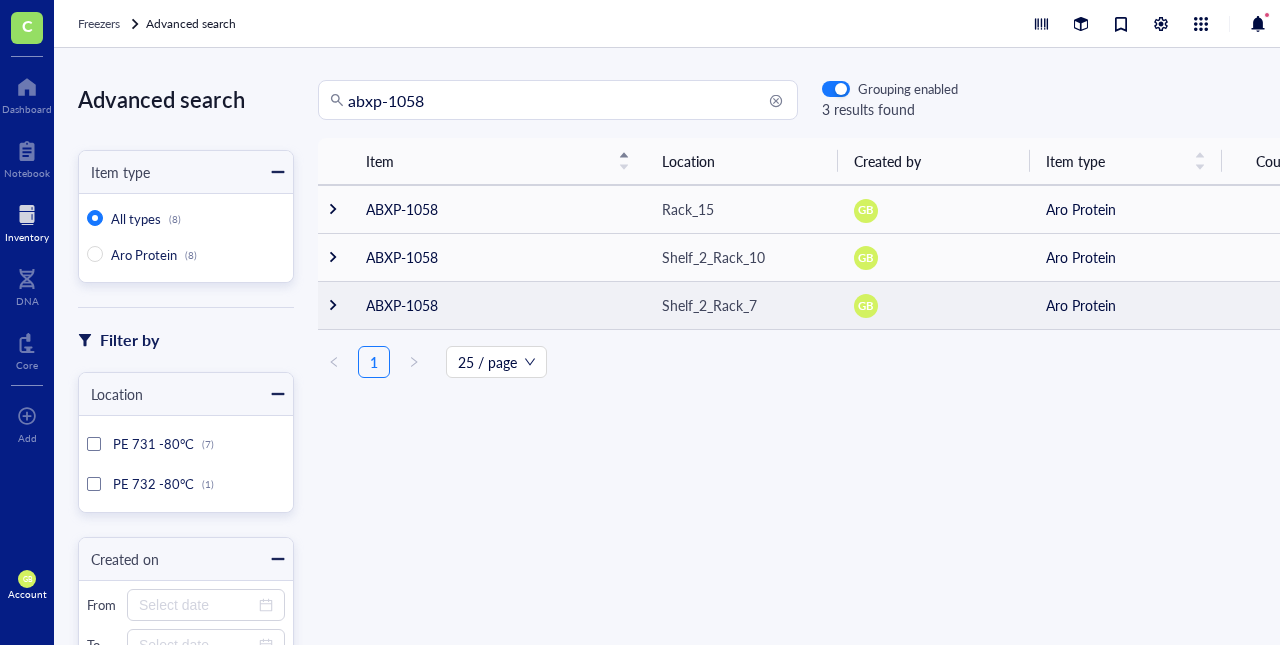 click at bounding box center [333, 305] 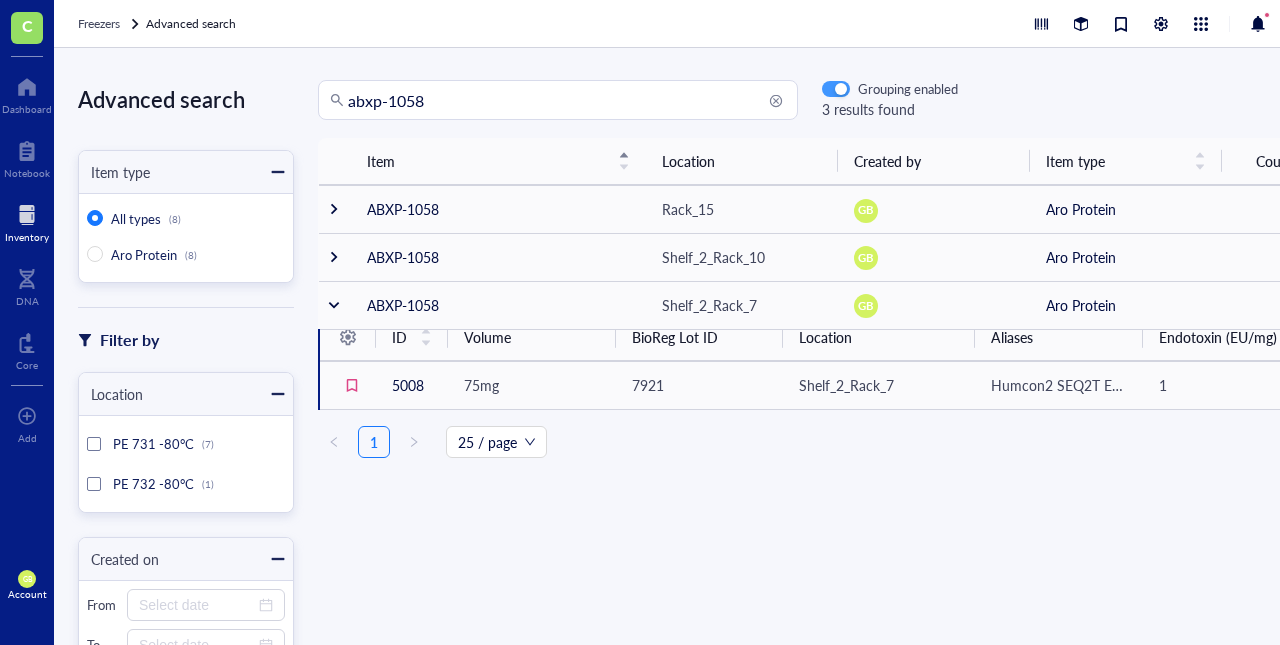 click at bounding box center (841, 90) 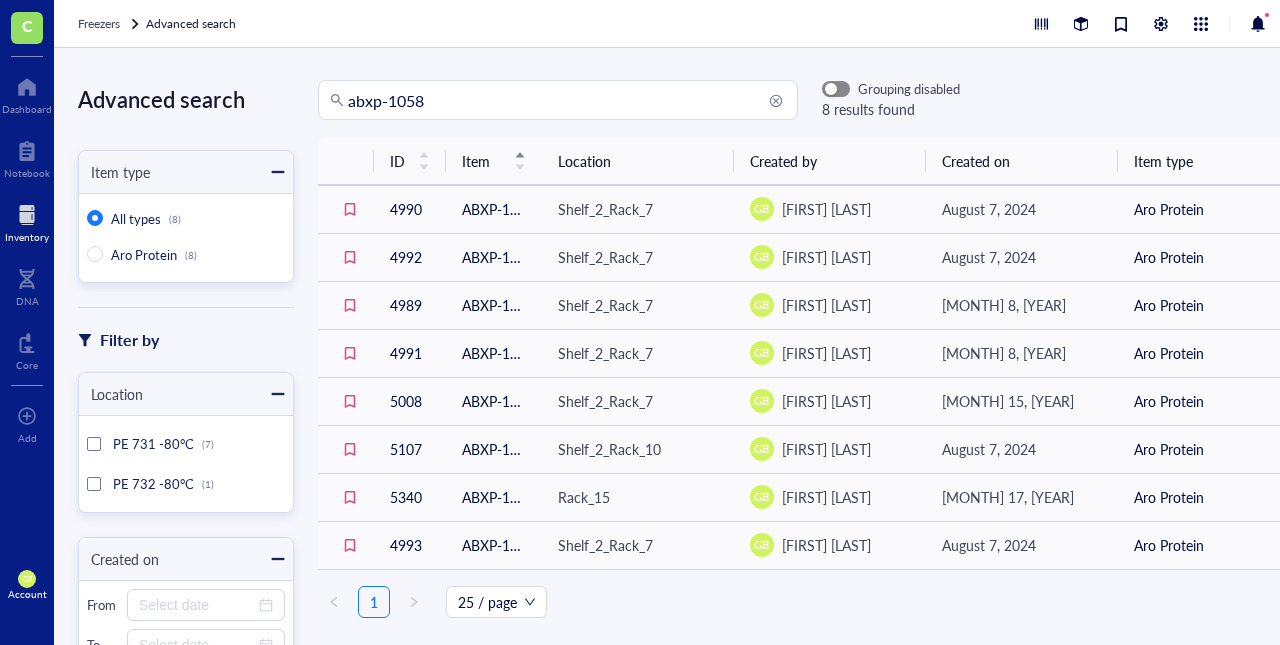 click at bounding box center (836, 89) 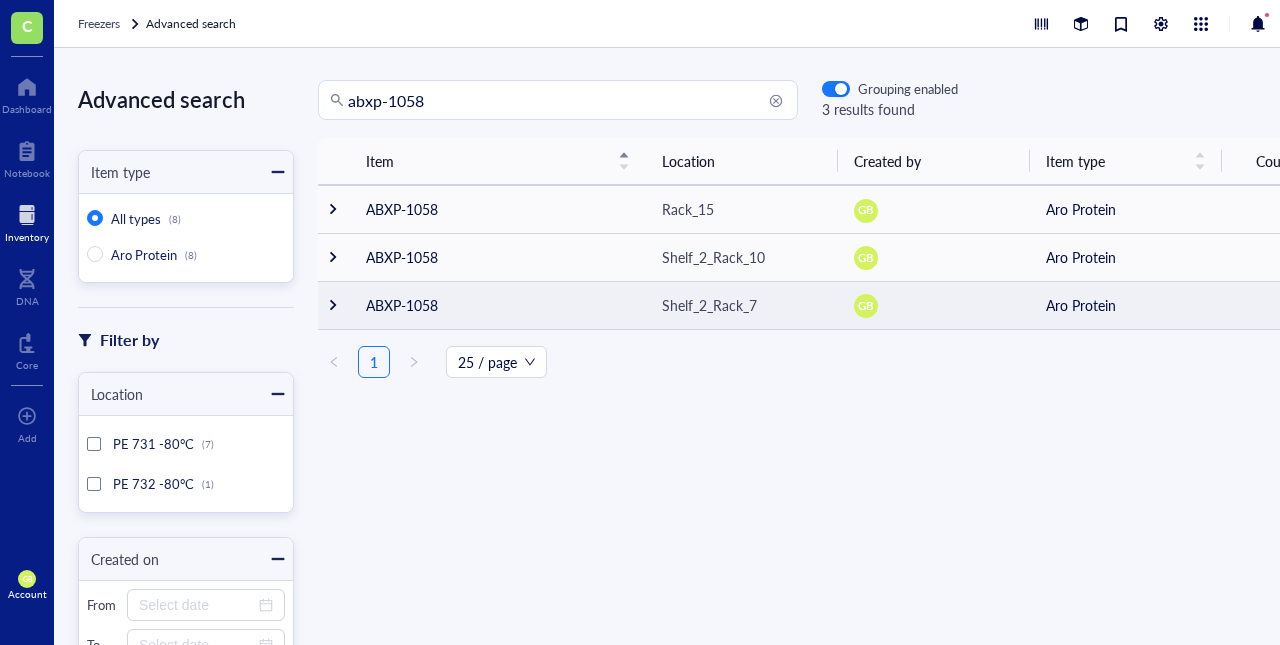click at bounding box center (333, 305) 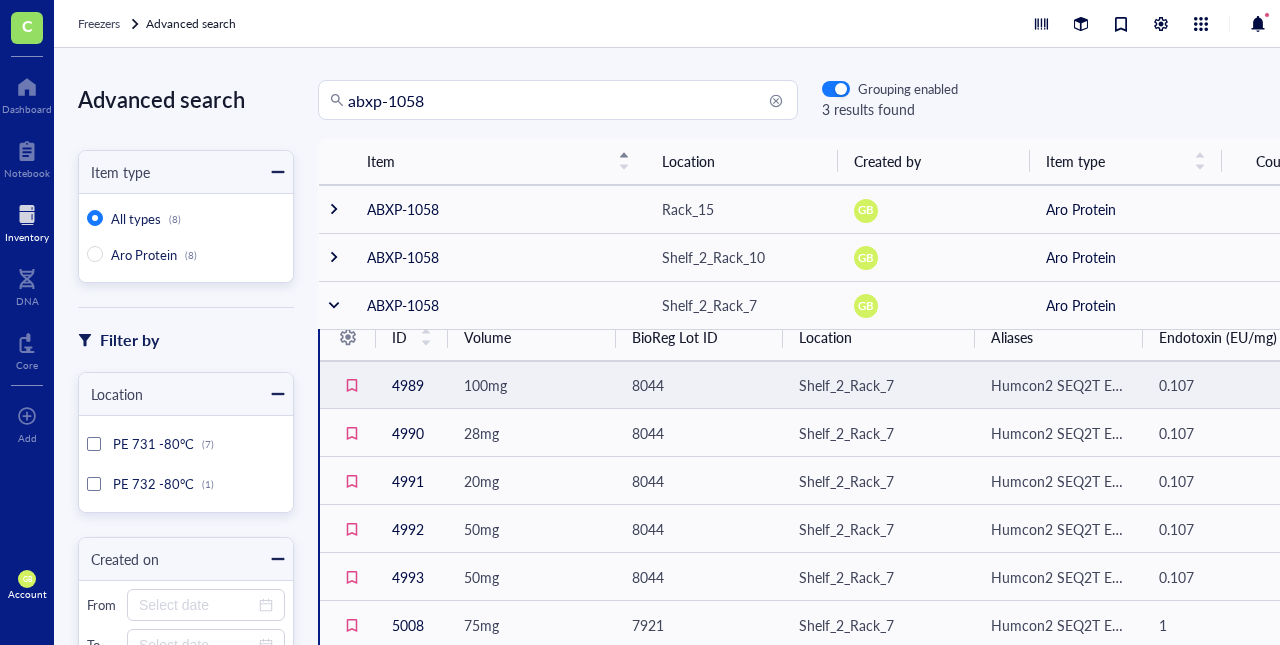 click on "8044" at bounding box center [700, 385] 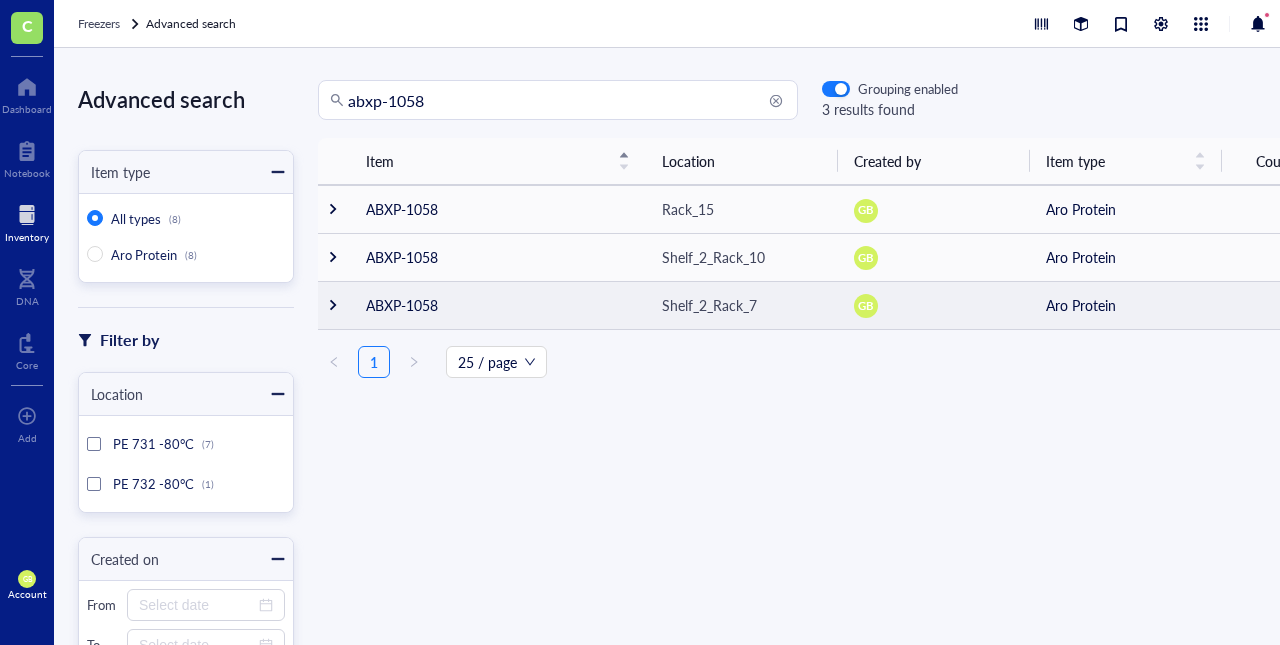 click at bounding box center (333, 305) 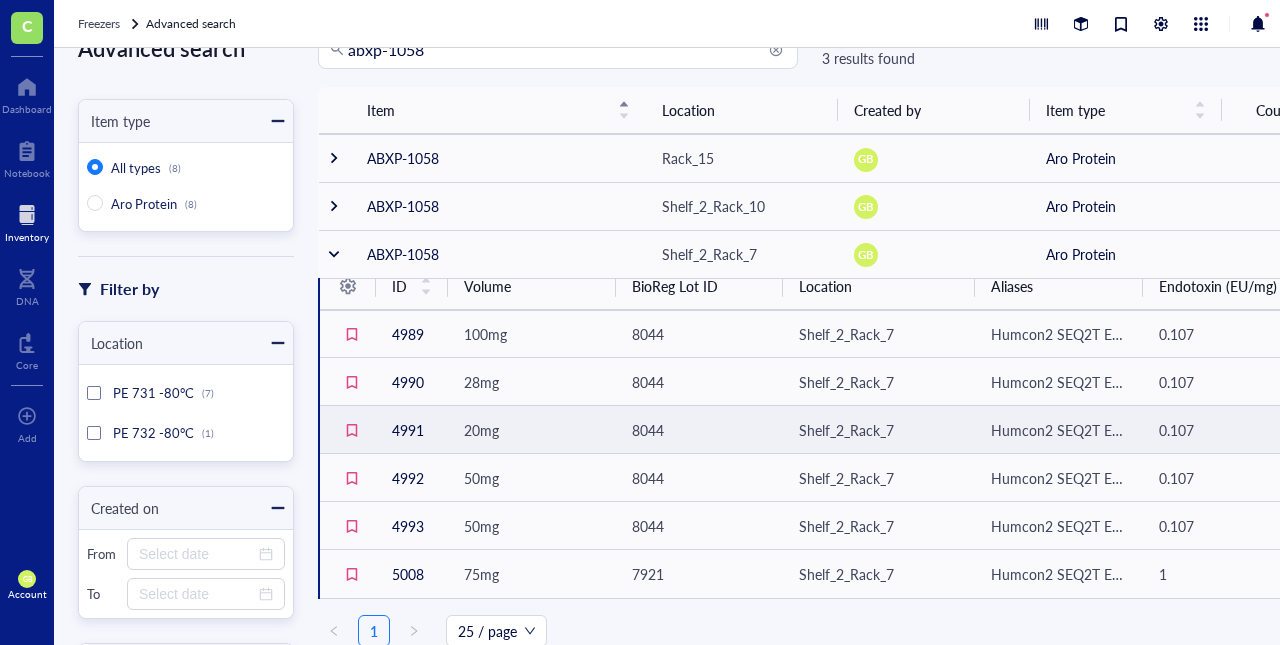 scroll, scrollTop: 52, scrollLeft: 0, axis: vertical 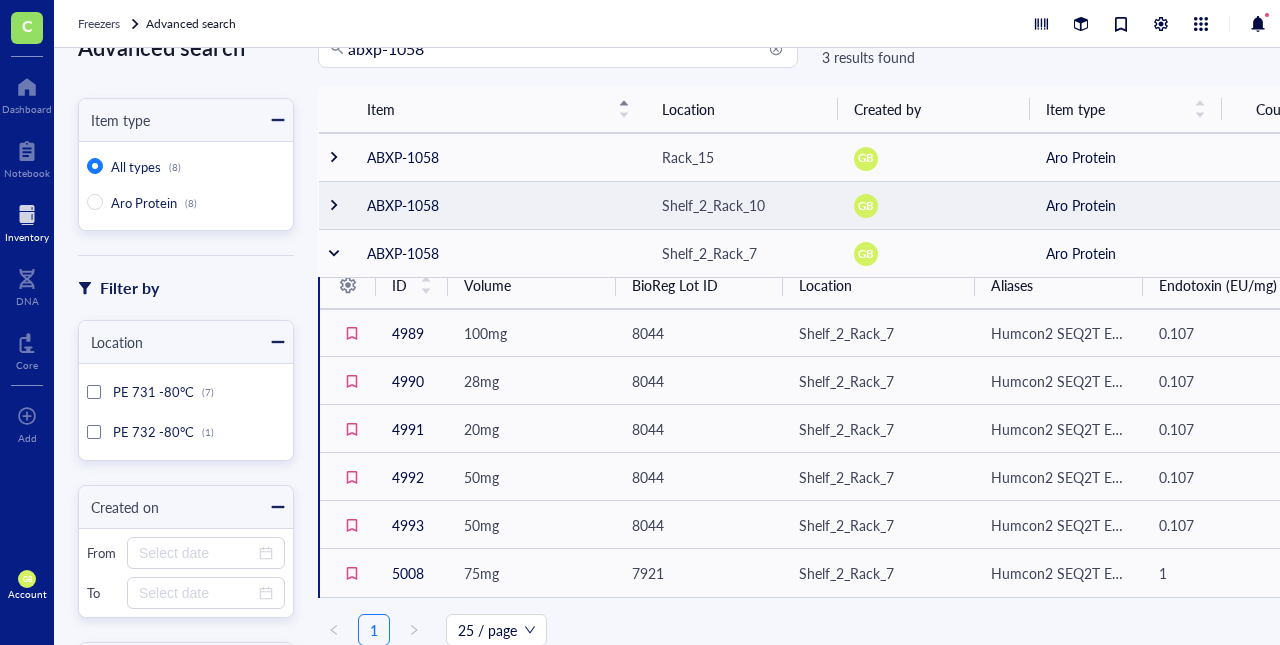 click at bounding box center (334, 205) 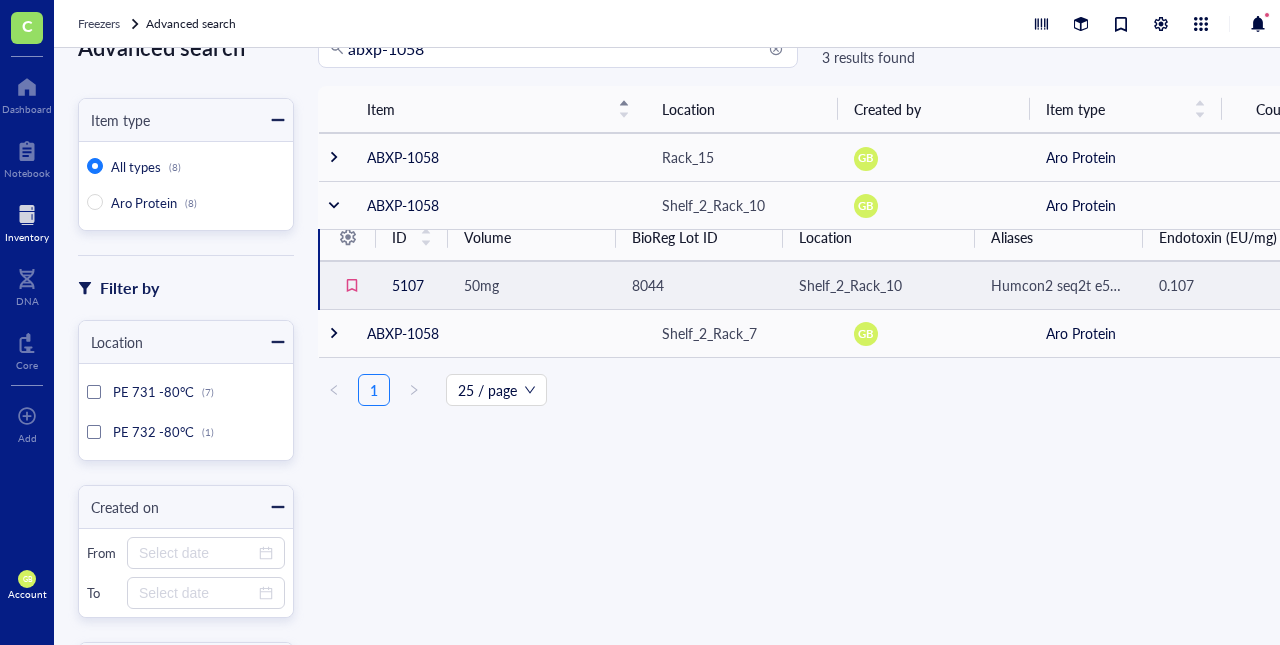 click on "50mg" at bounding box center (532, 285) 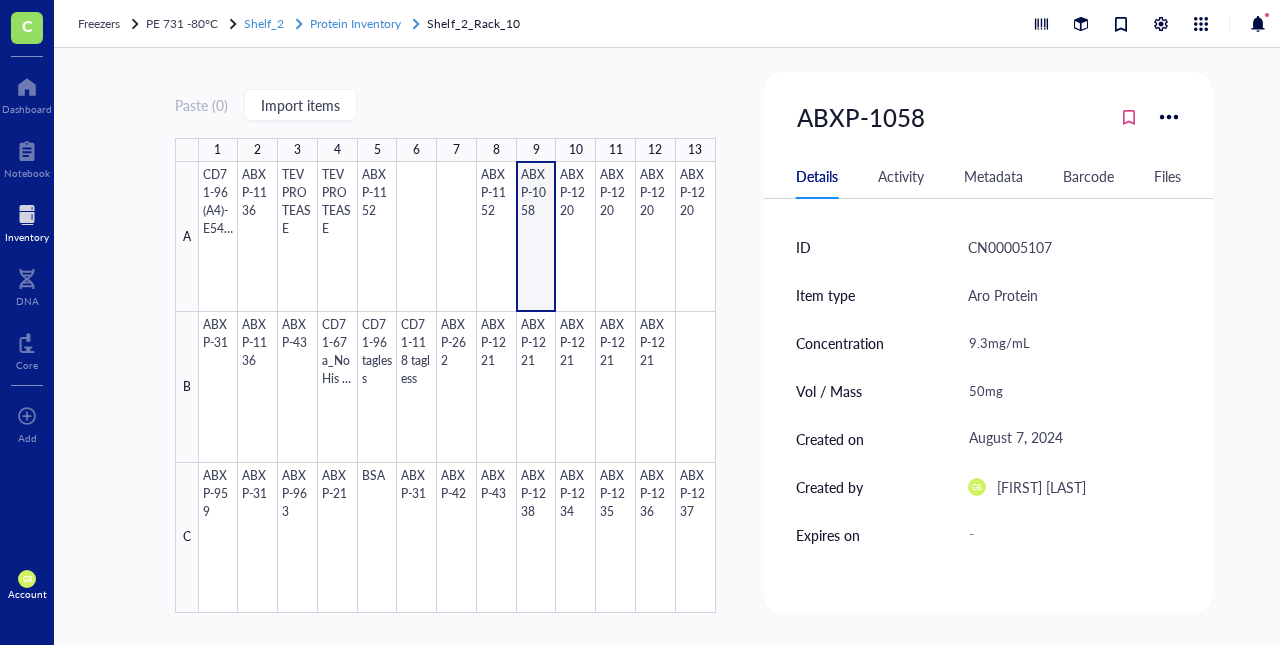 click on "Protein Inventory" at bounding box center [355, 23] 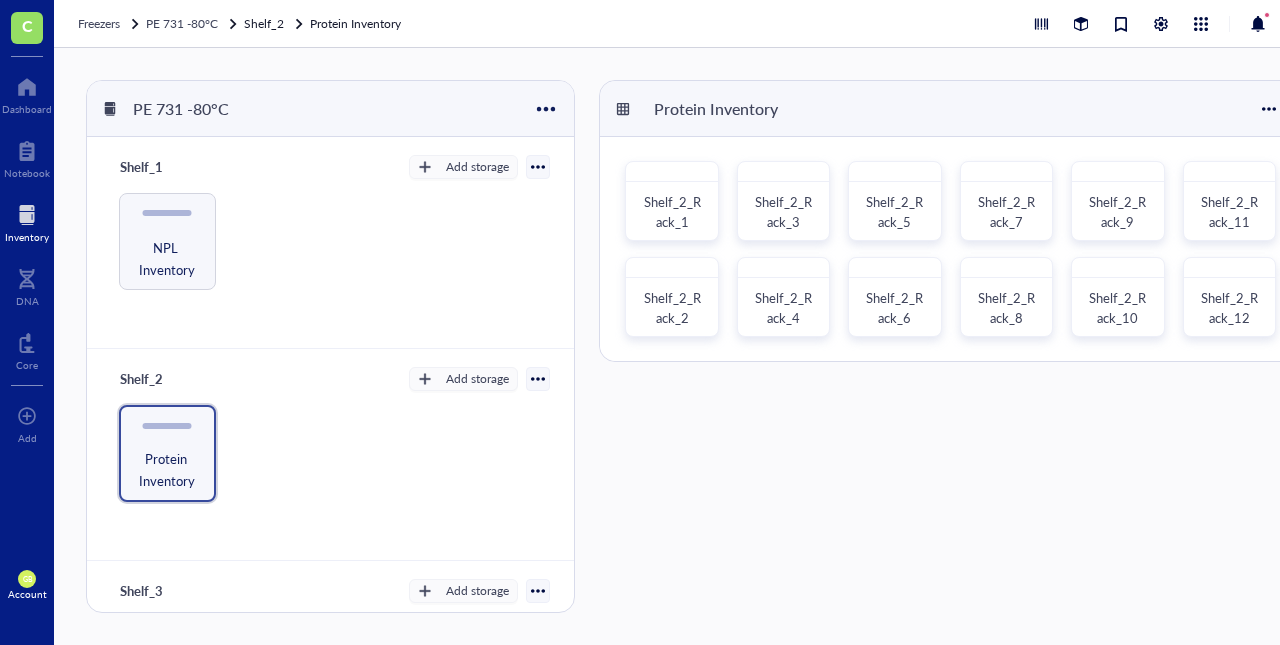 click on "Inventory" at bounding box center (27, 237) 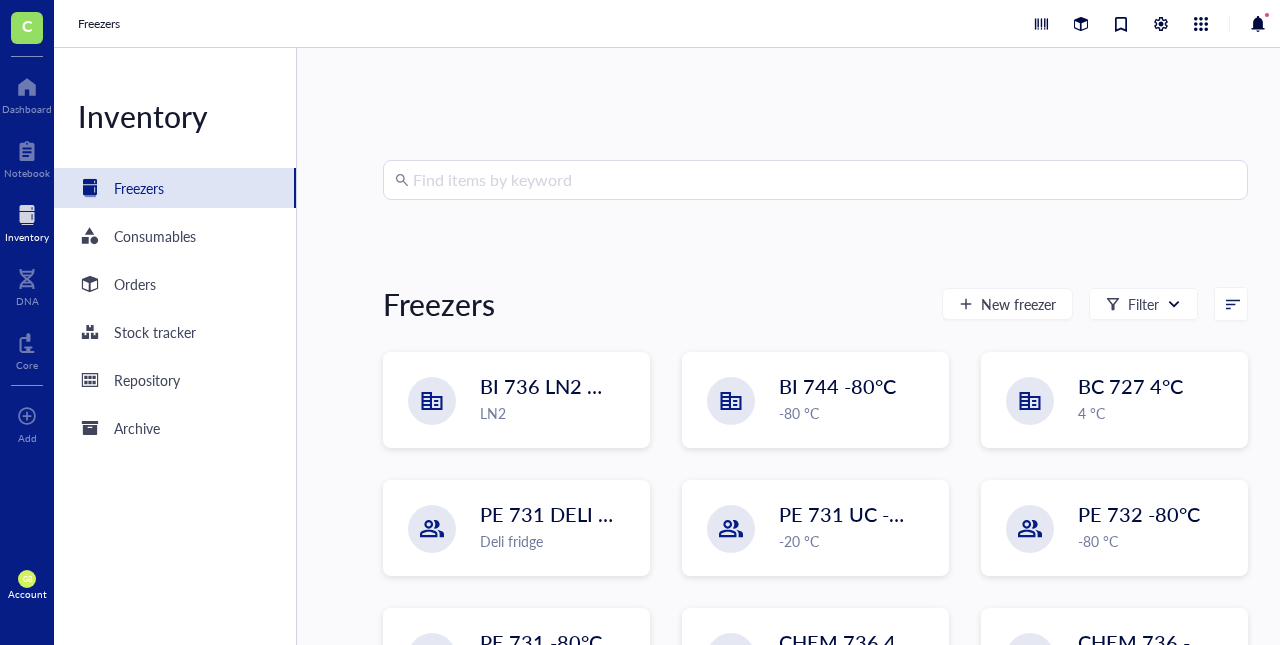 click at bounding box center [824, 180] 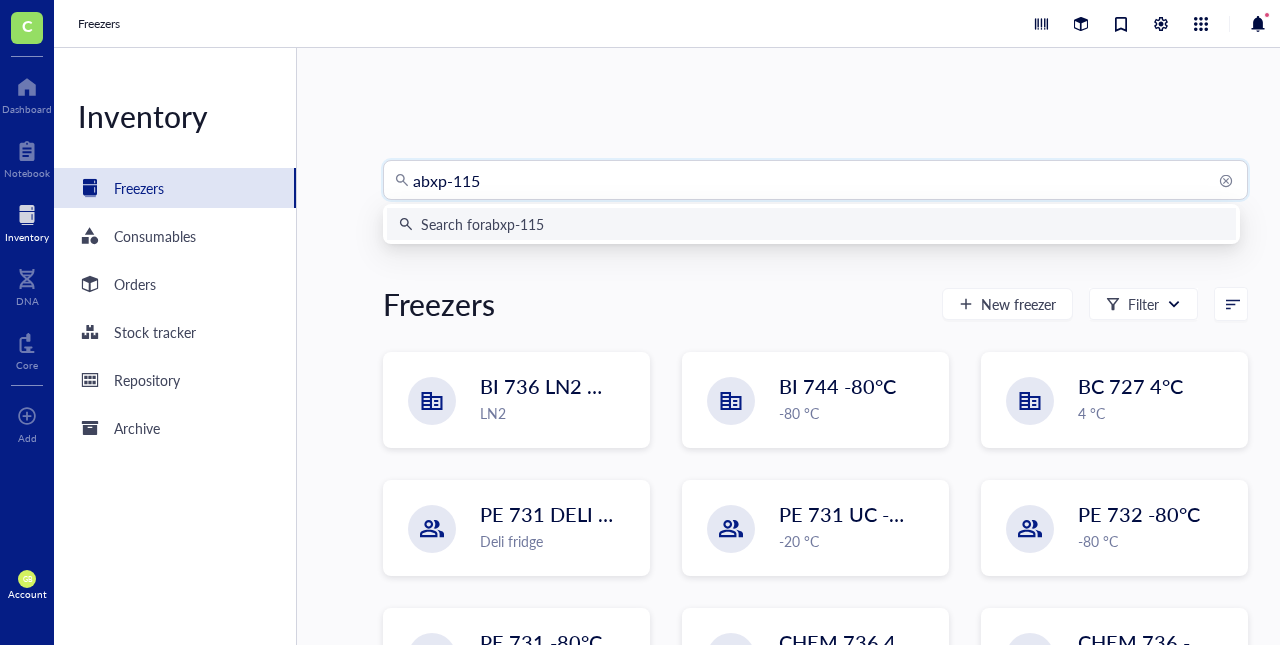 type on "abxp-1152" 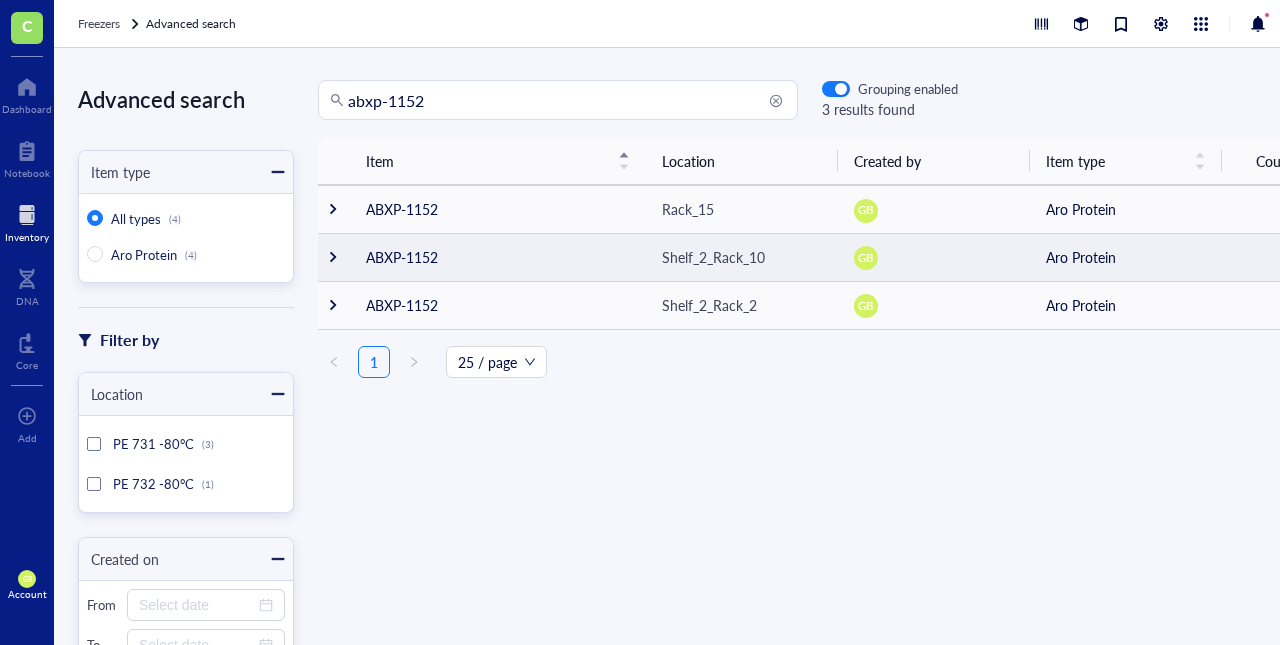 click at bounding box center [333, 257] 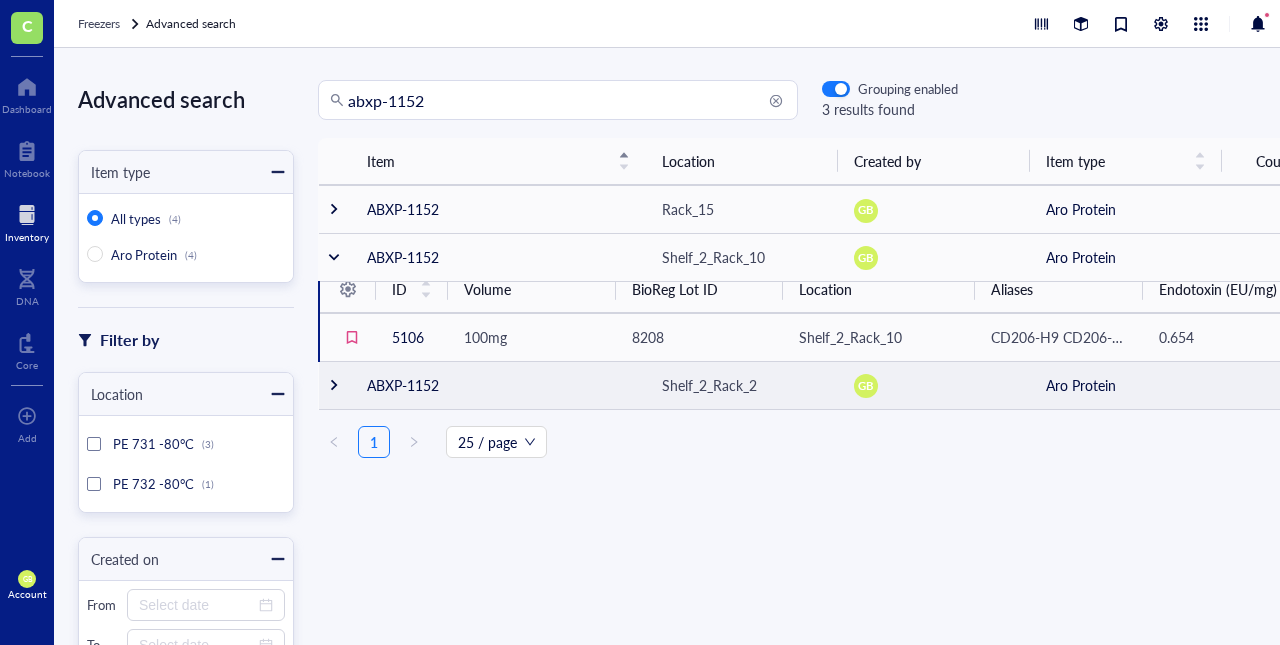 click at bounding box center (335, 385) 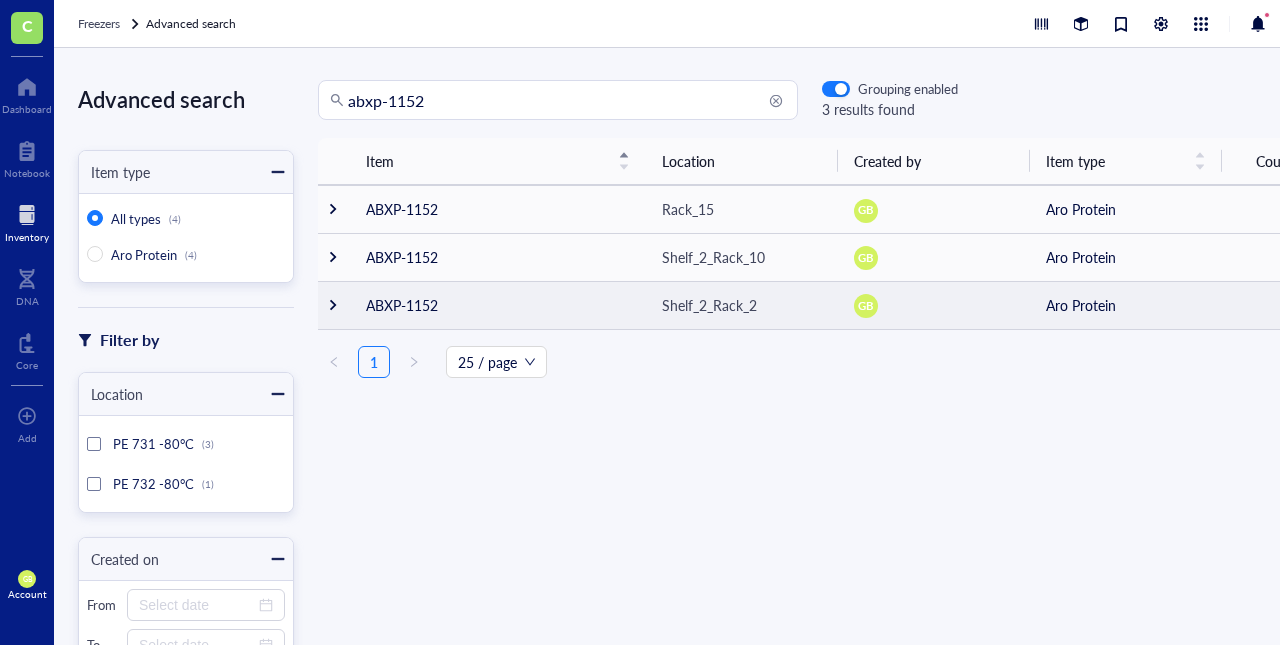 click at bounding box center [333, 305] 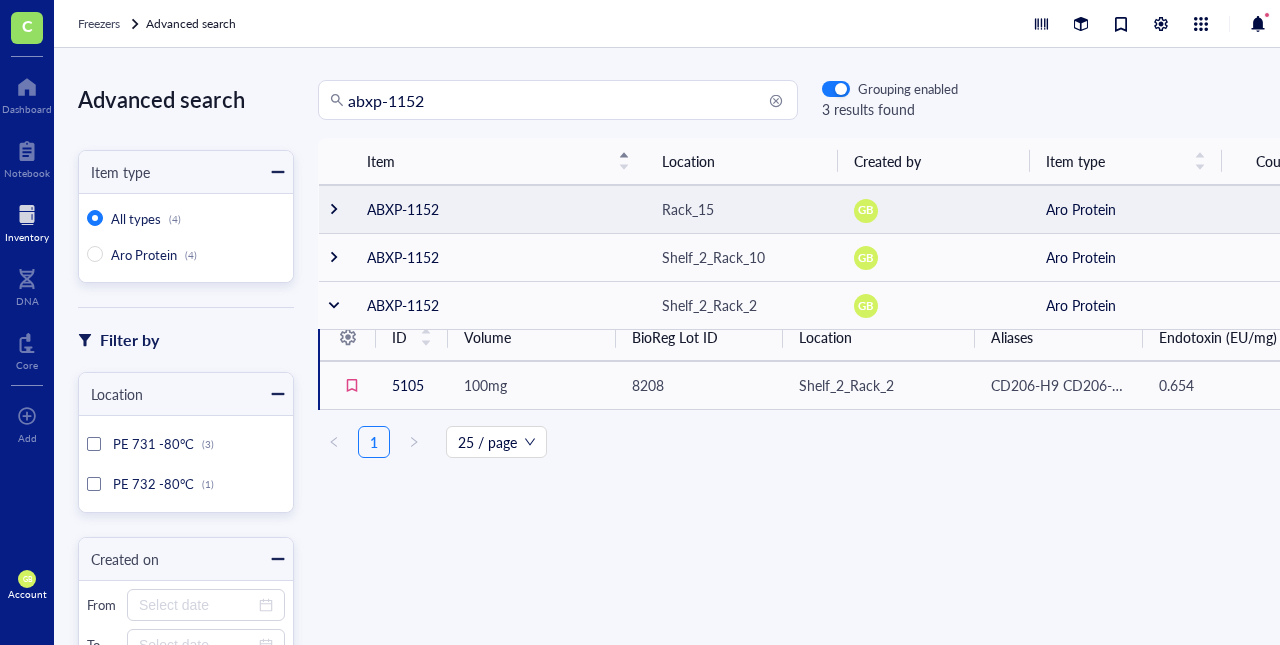 click at bounding box center [334, 209] 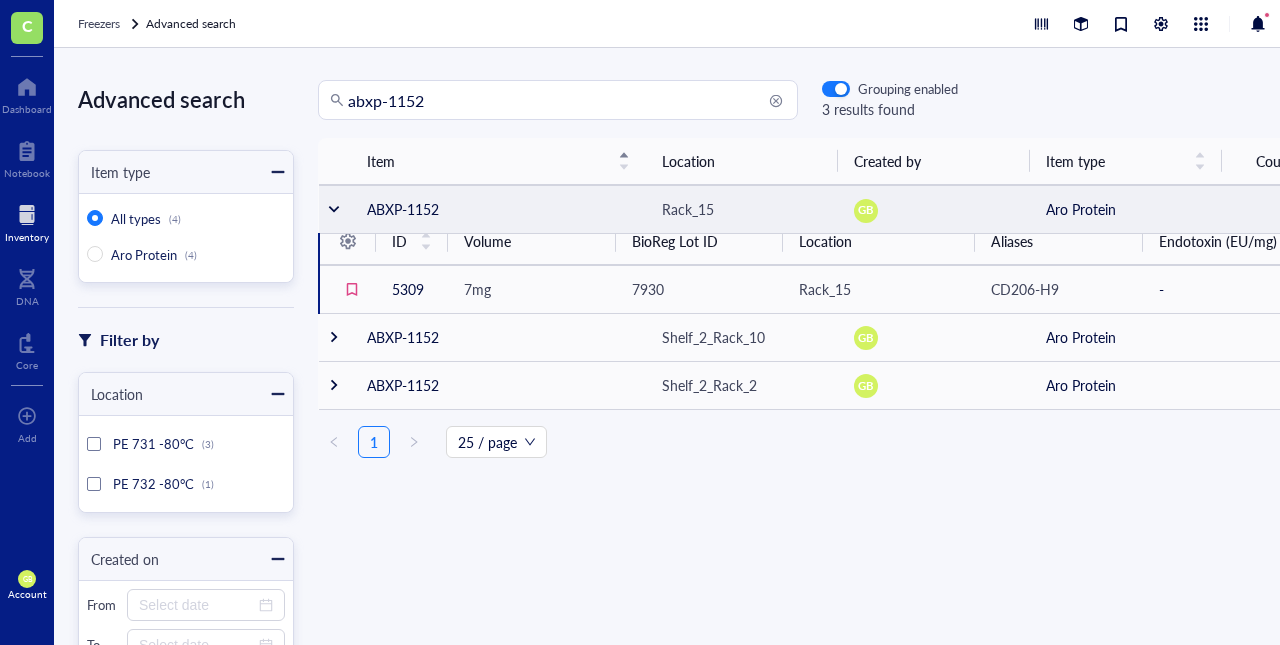 click at bounding box center (334, 209) 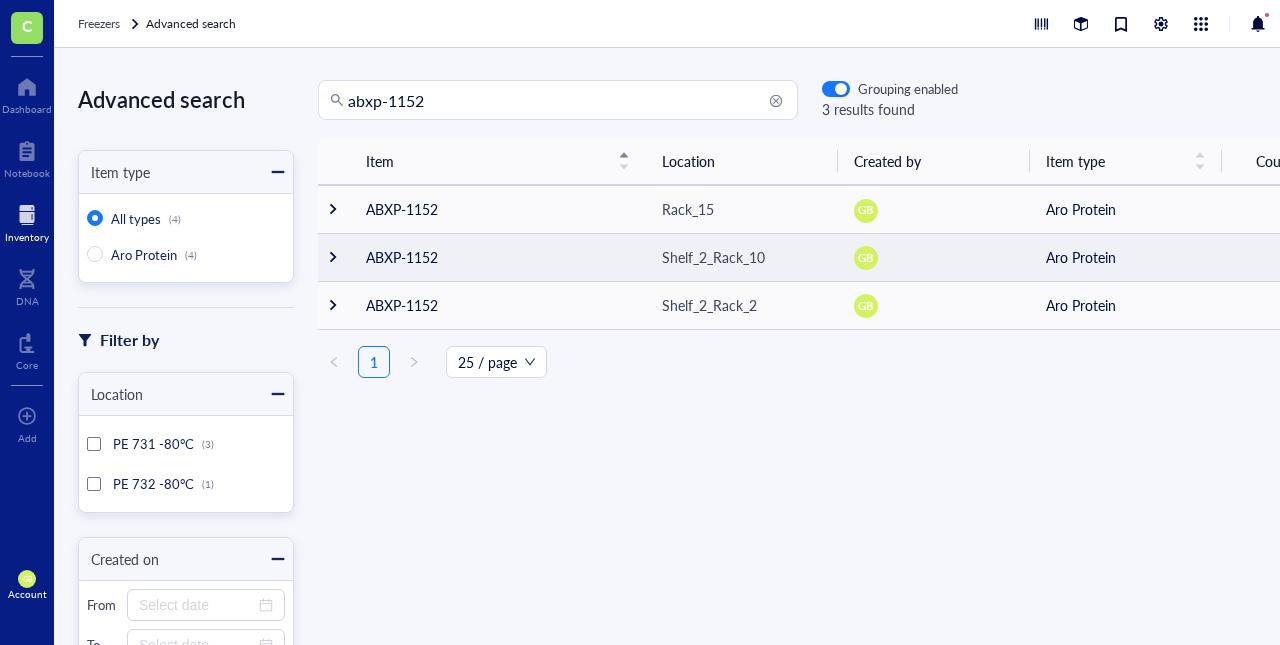 click at bounding box center [333, 257] 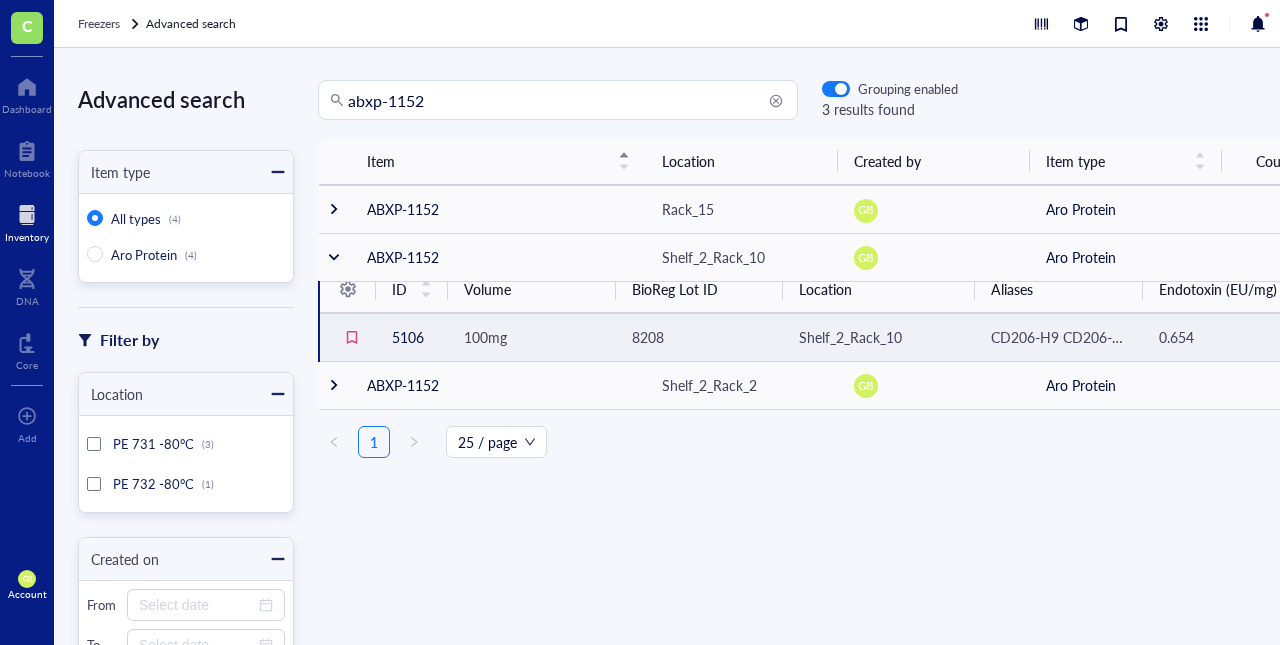 click on "5106" at bounding box center [412, 337] 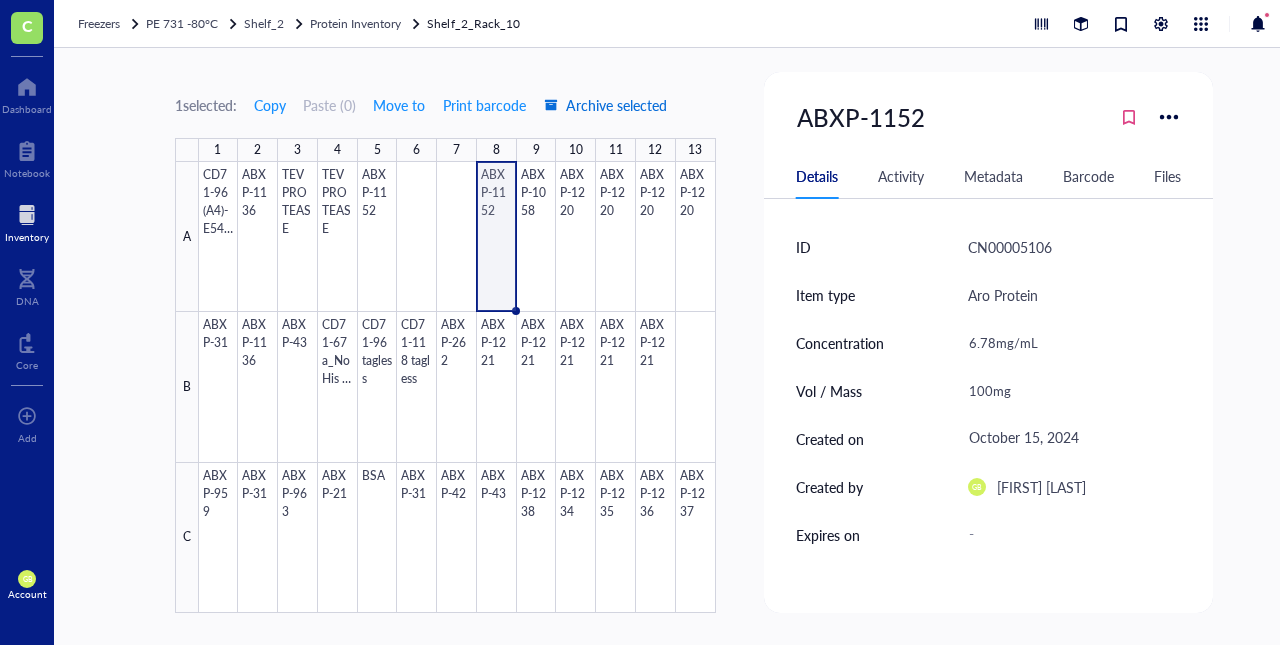 click on "Archive selected" at bounding box center [605, 105] 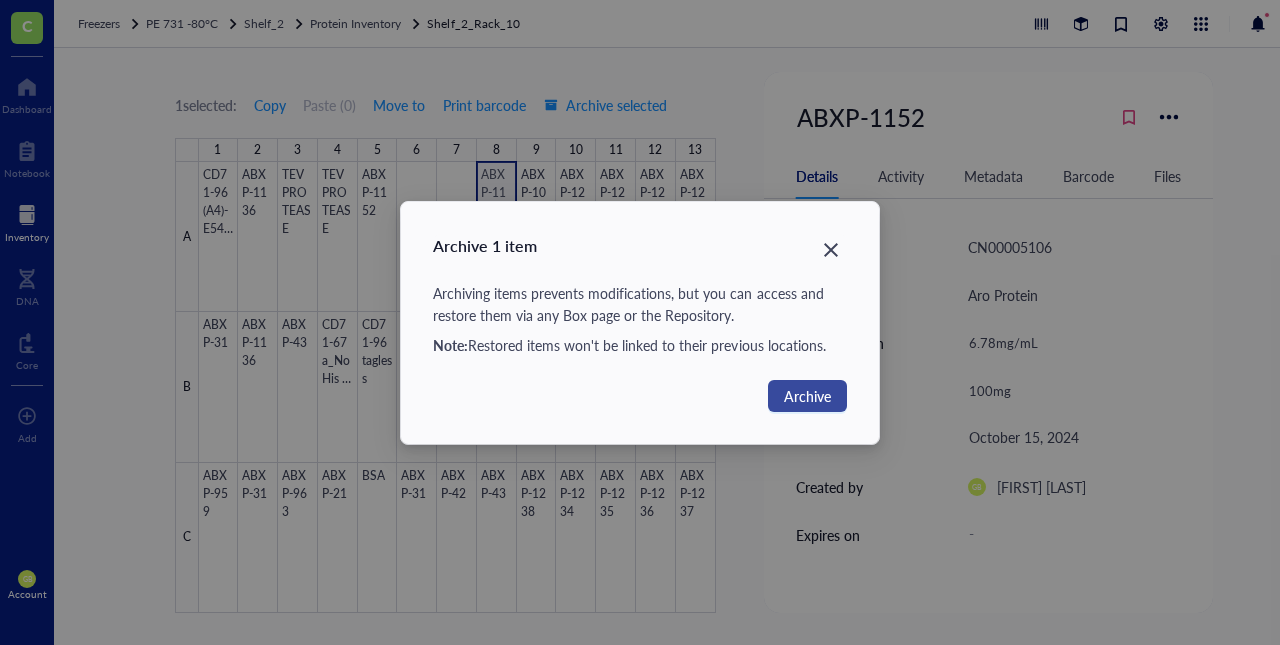 click on "Archive" at bounding box center [807, 396] 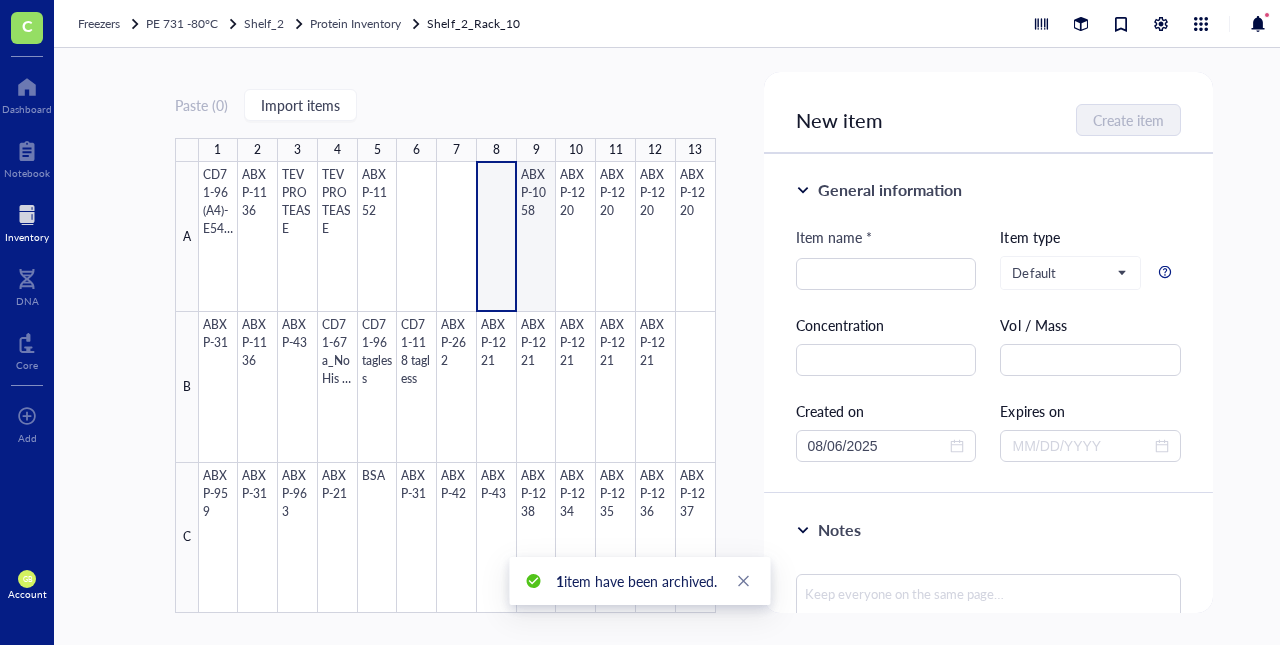 click at bounding box center (457, 387) 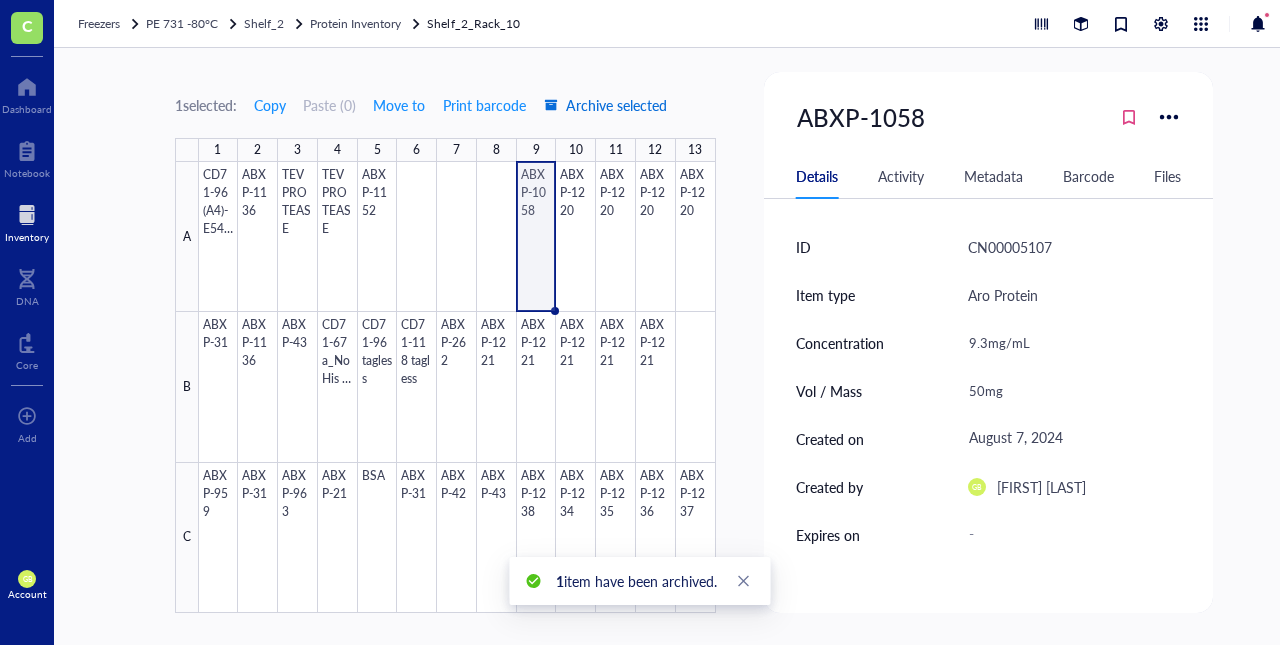 click on "Archive selected" at bounding box center (605, 105) 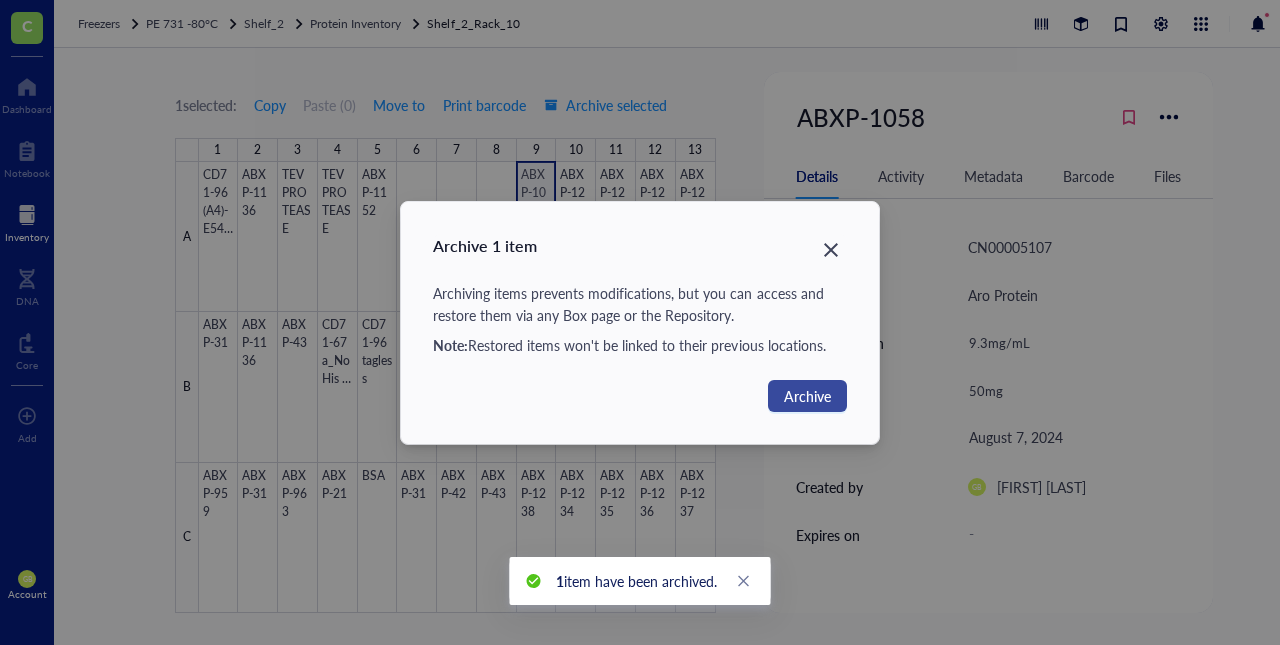 click on "Archive" at bounding box center [807, 396] 